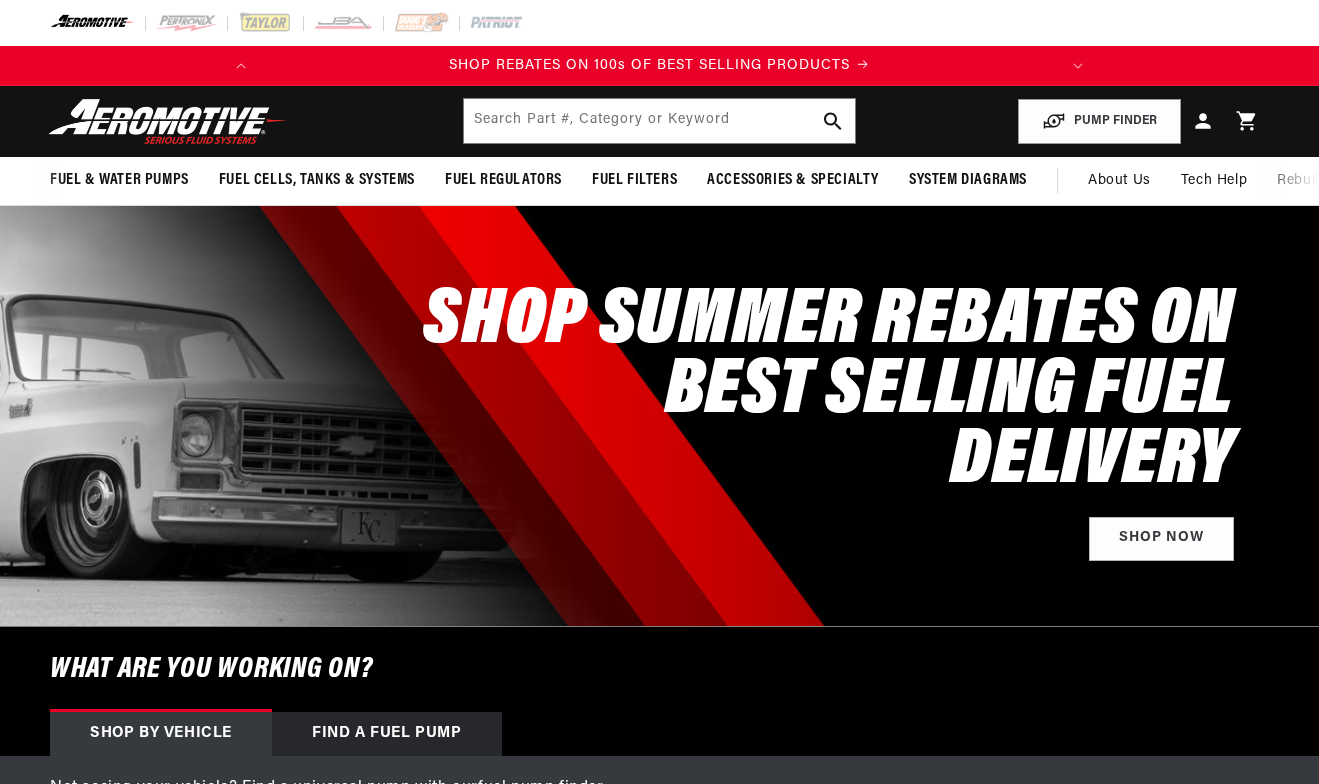 scroll, scrollTop: 0, scrollLeft: 0, axis: both 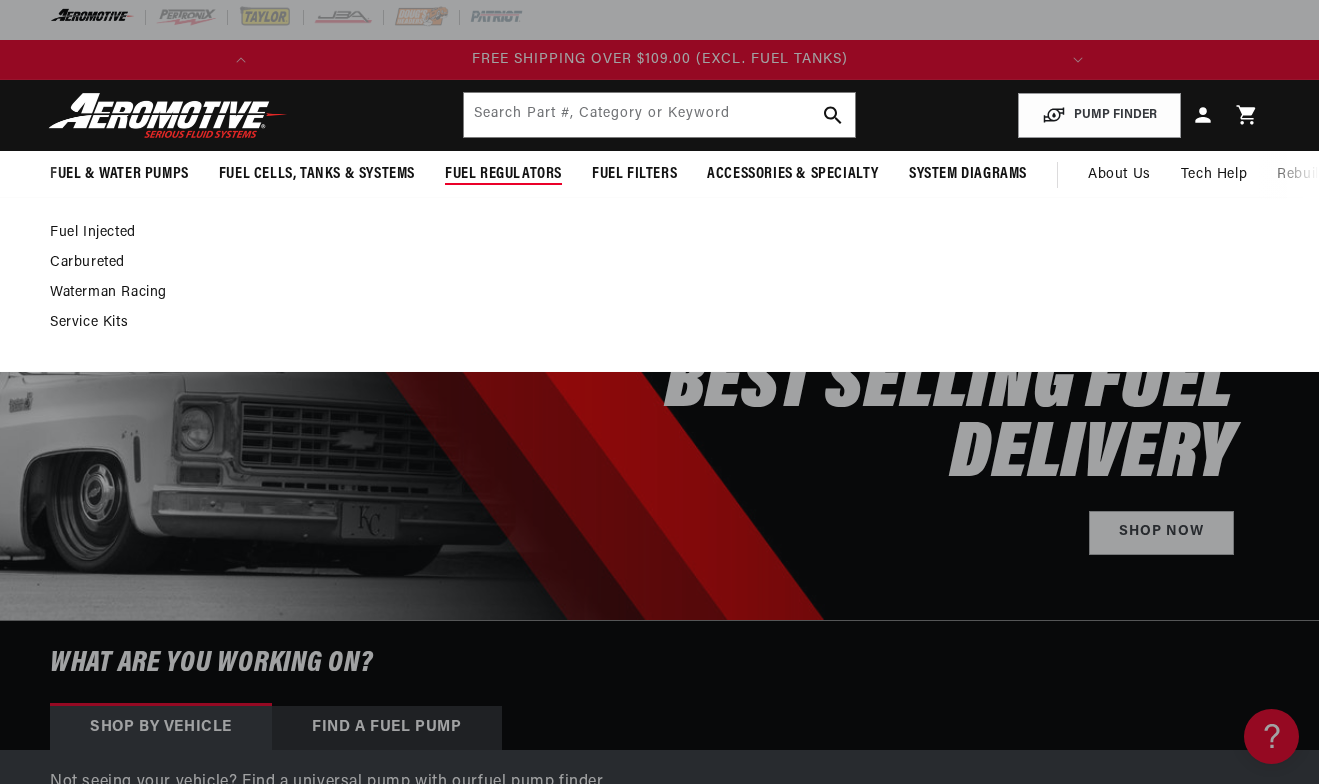 click on "Fuel Regulators" at bounding box center (503, 174) 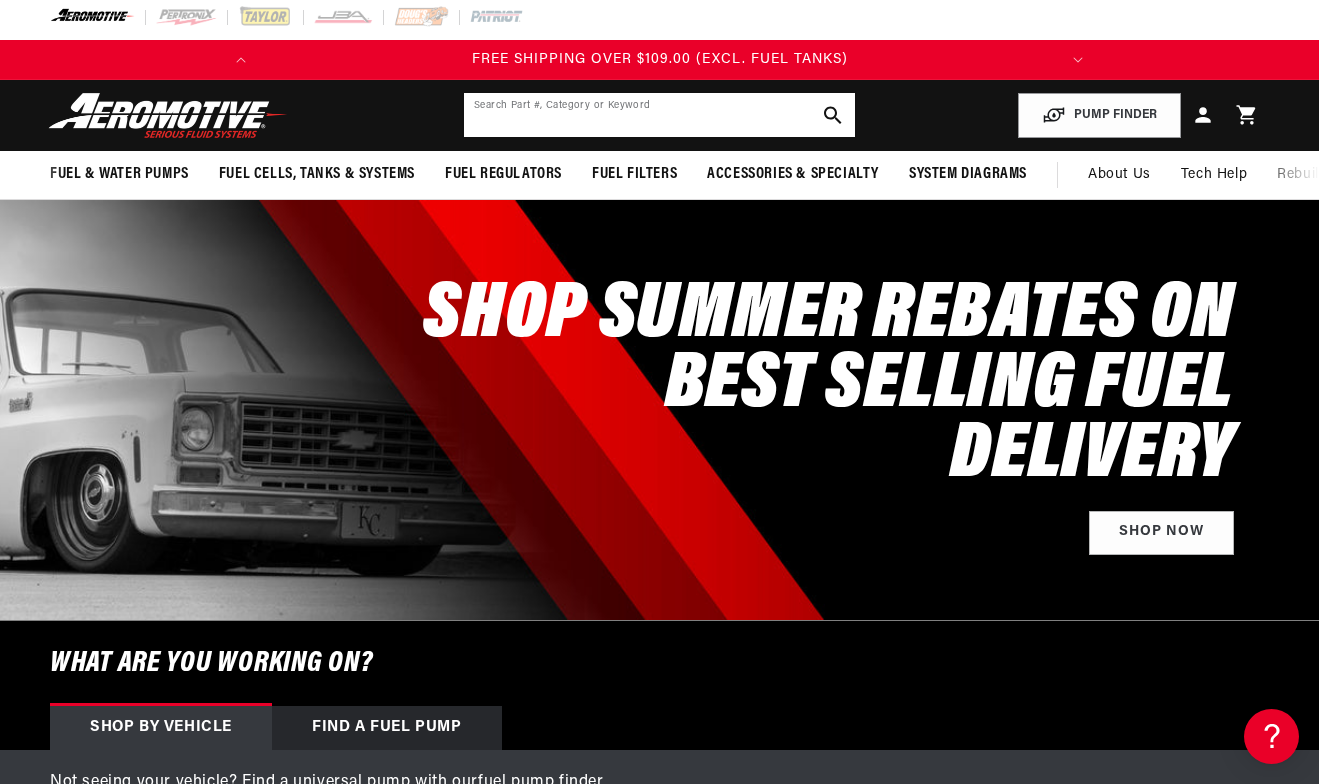 click 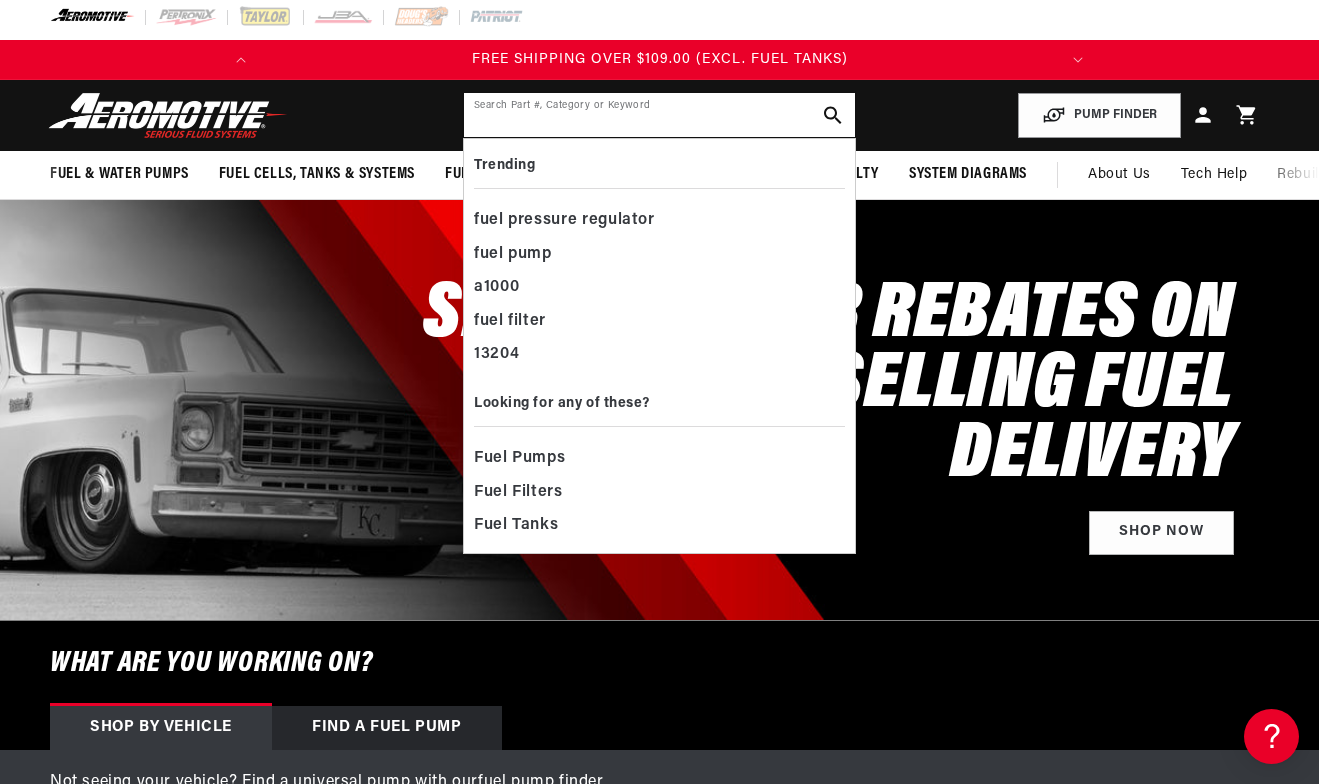 paste on "Aeromotive EFI Adjustable Fuel Pressure Bypass Regulator 13129" 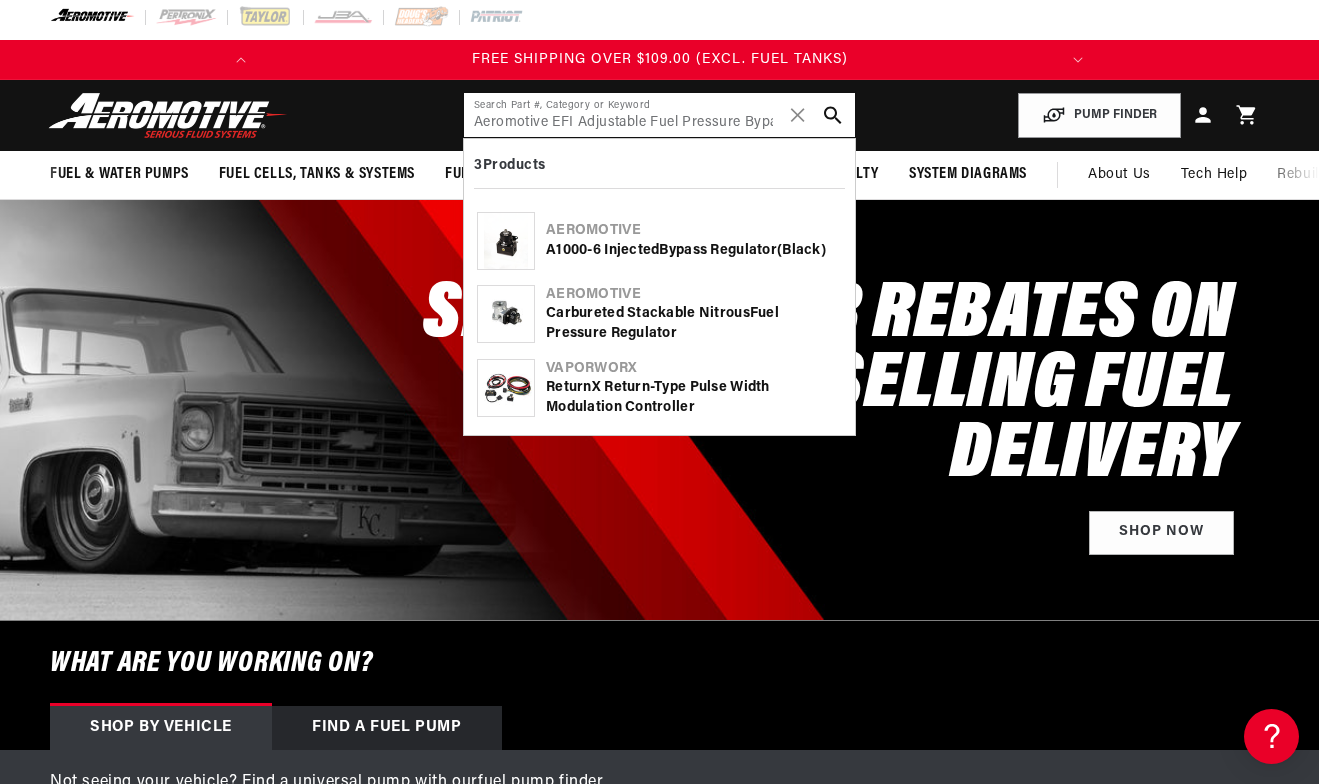 type on "Aeromotive EFI Adjustable Fuel Pressure Bypass Regulator 13129" 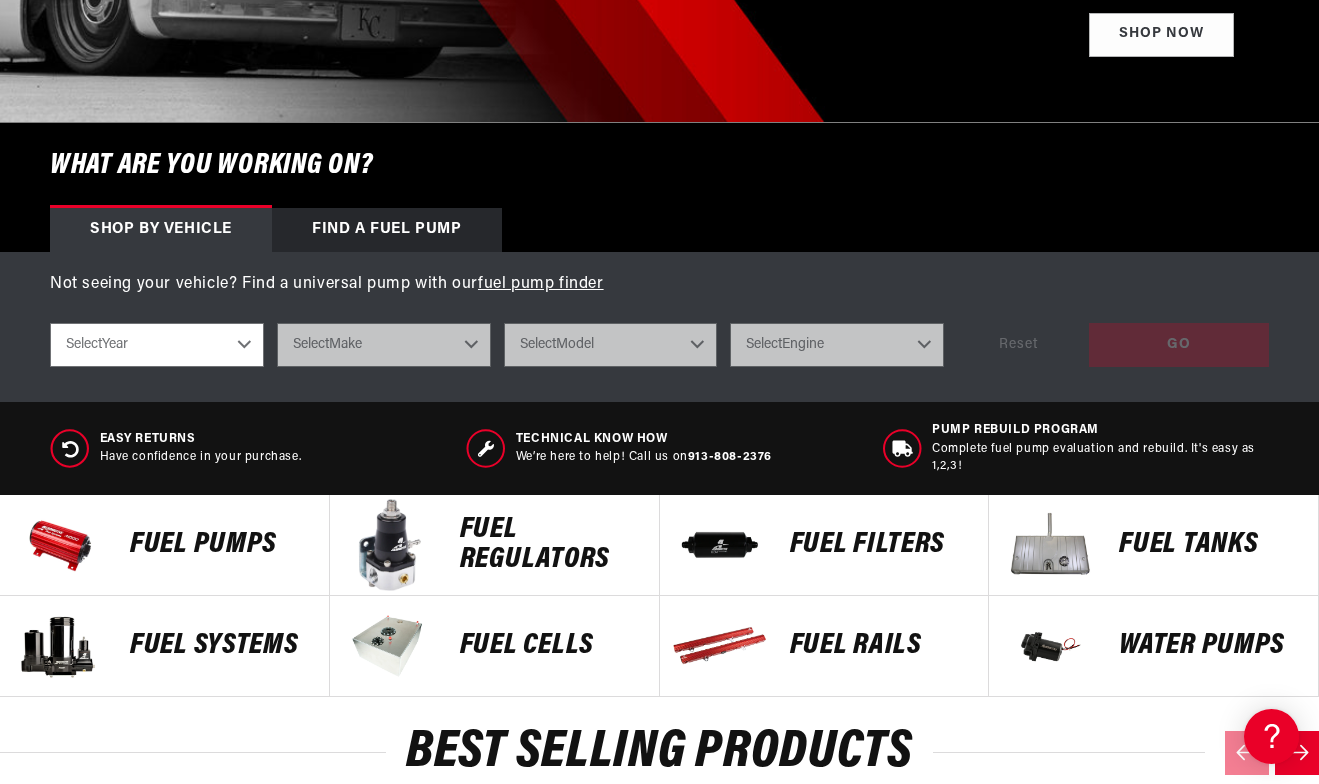 scroll, scrollTop: 576, scrollLeft: 0, axis: vertical 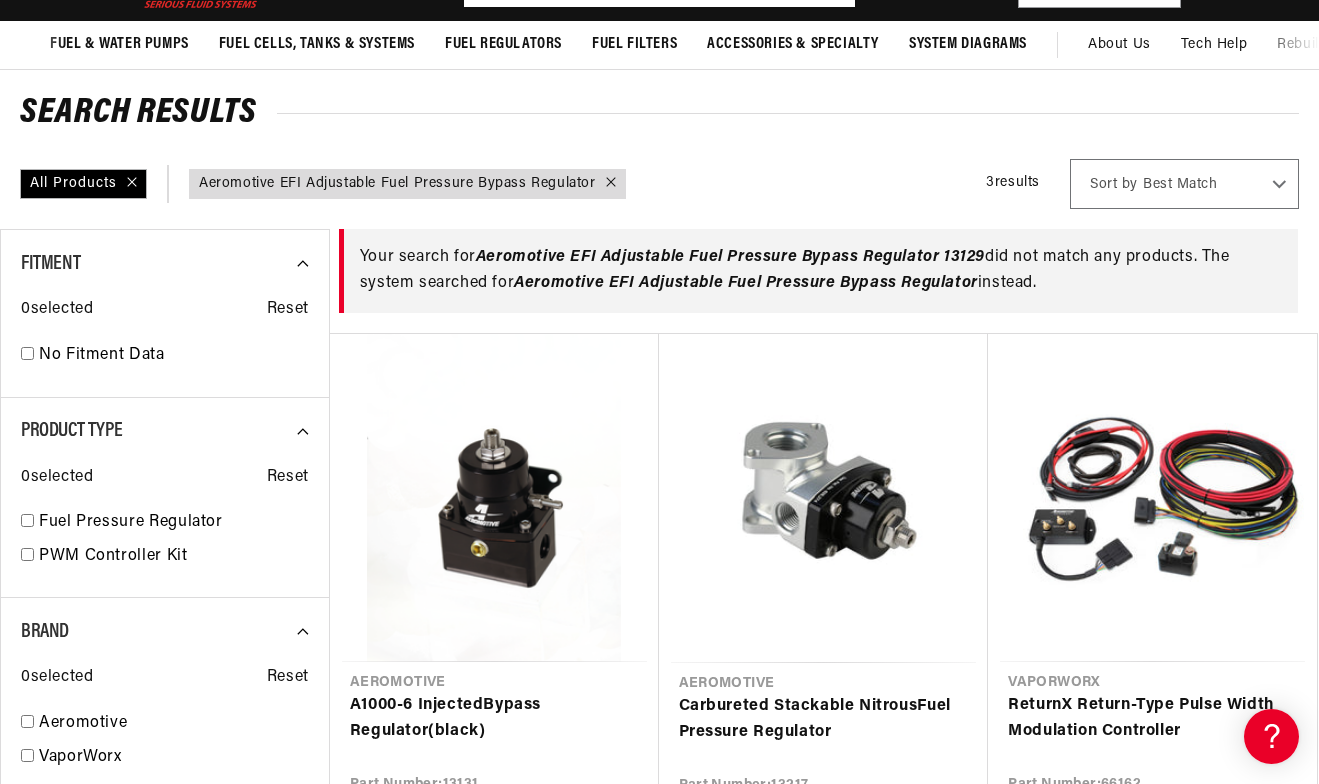 click on "Aeromotive EFI Adjustable Fuel Pressure Bypass Regulator" 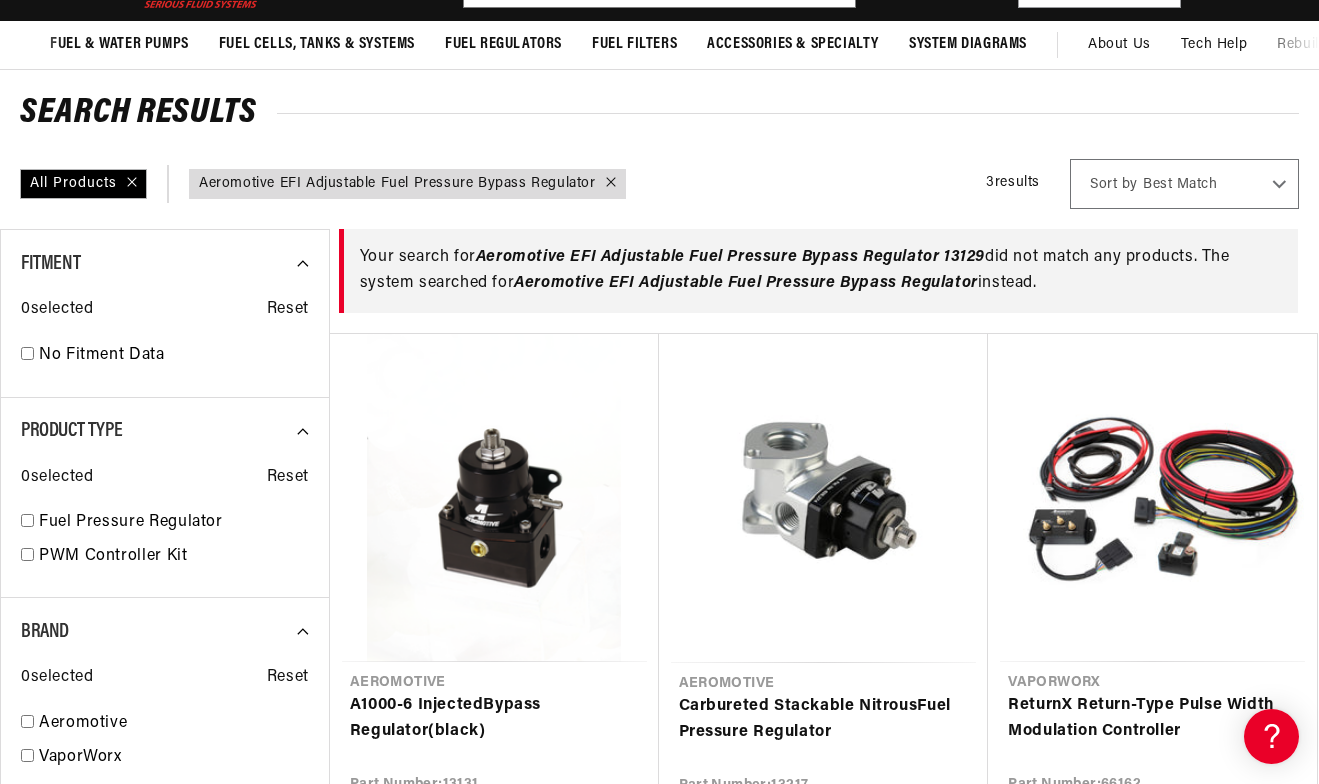 click on "✕" 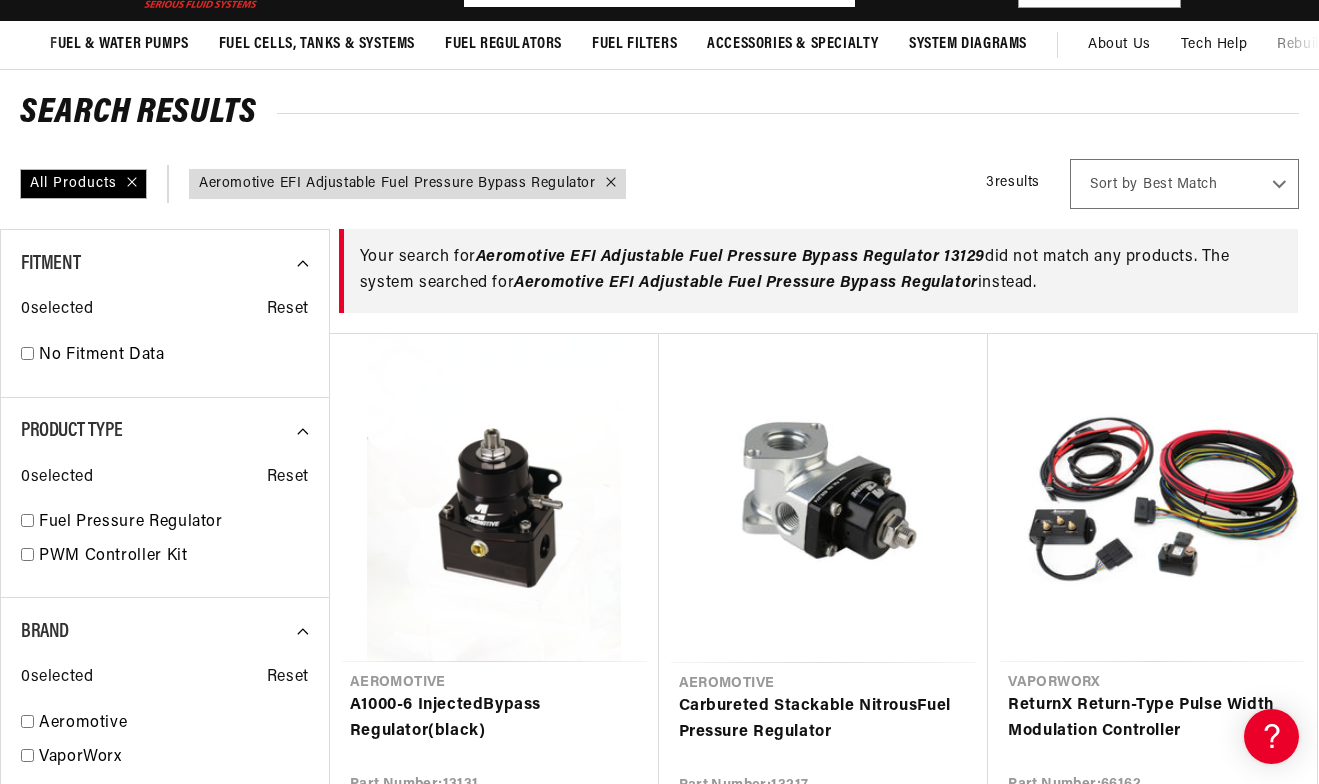 scroll, scrollTop: 0, scrollLeft: 995, axis: horizontal 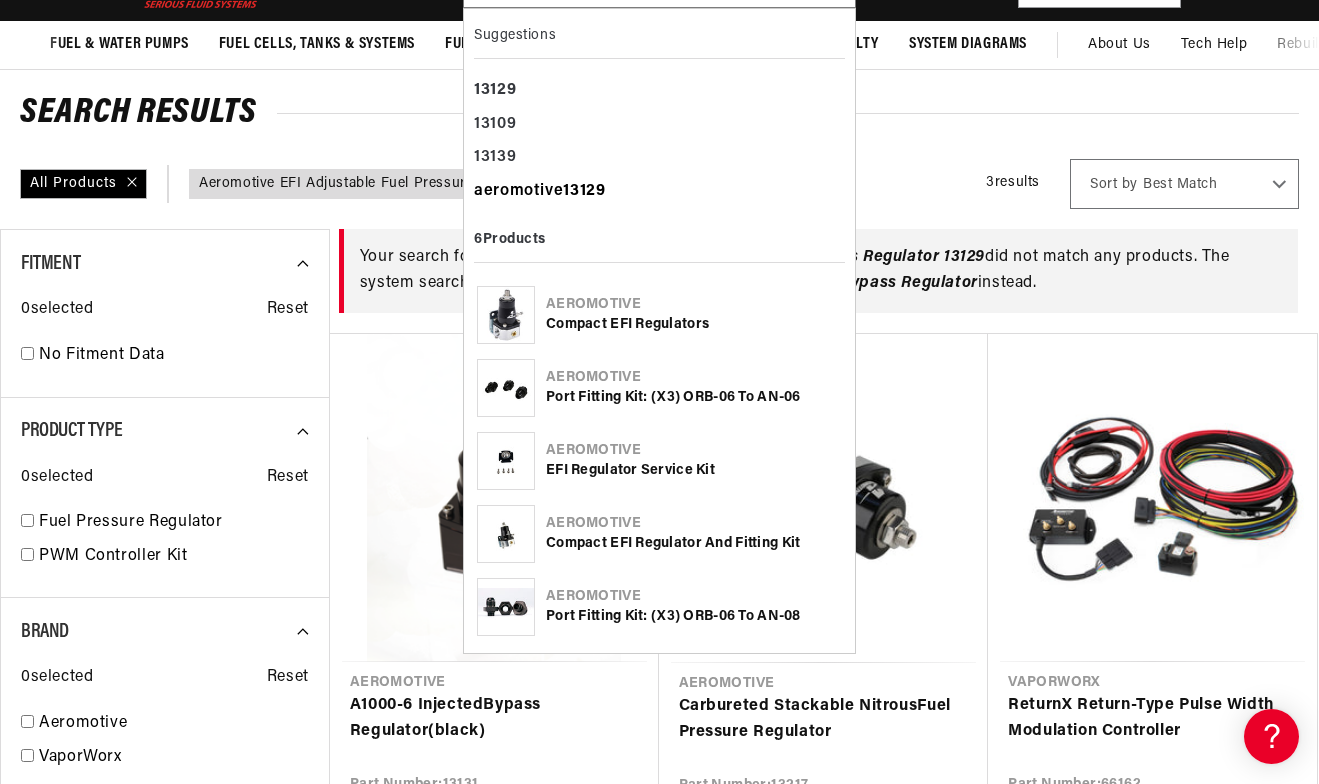 click on "13129" 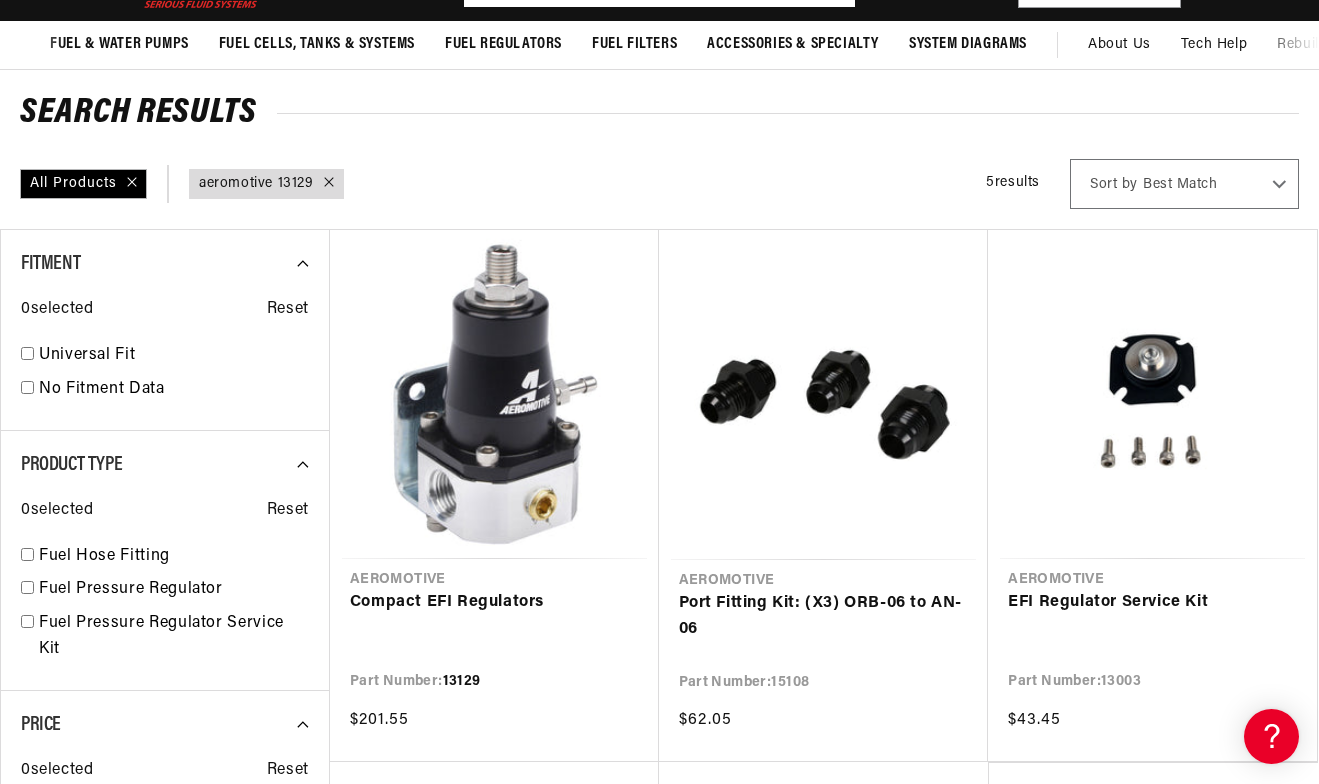 scroll, scrollTop: 0, scrollLeft: 0, axis: both 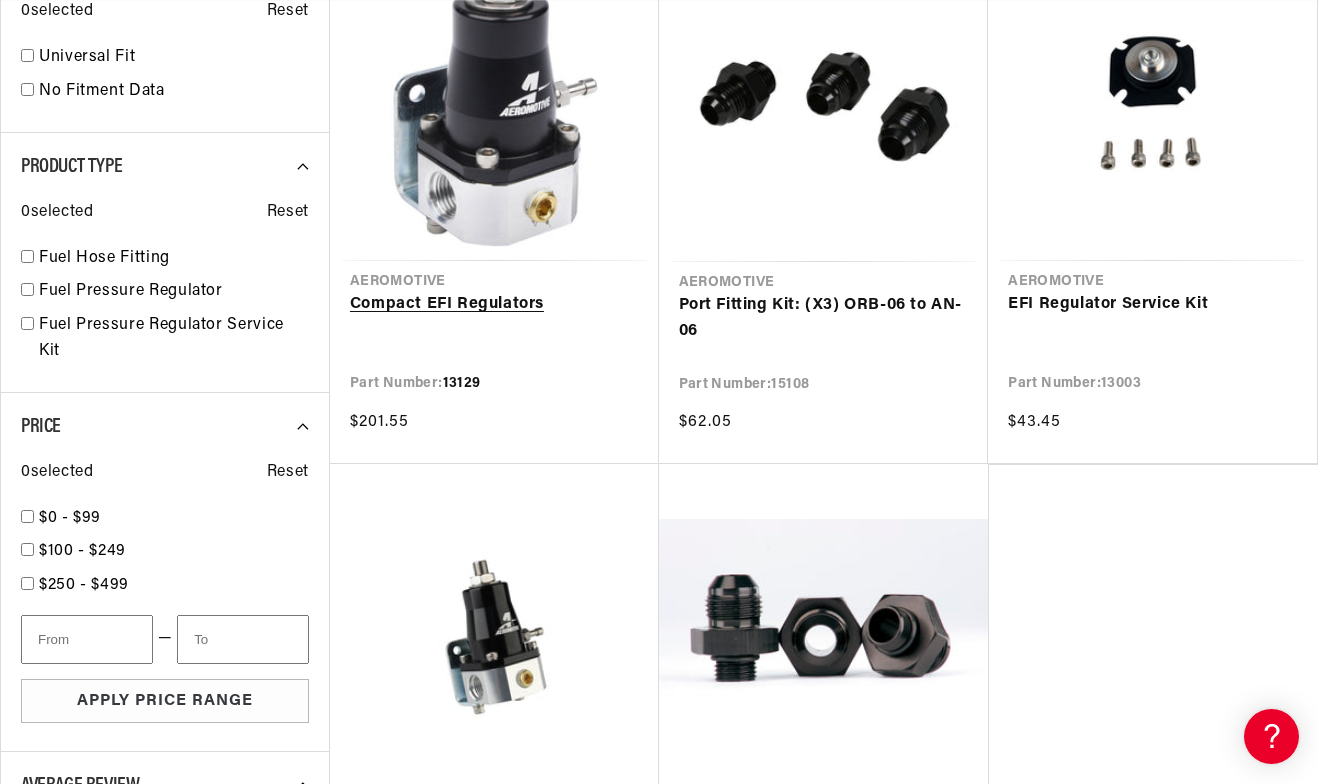 click on "Compact EFI Regulators" at bounding box center (494, 305) 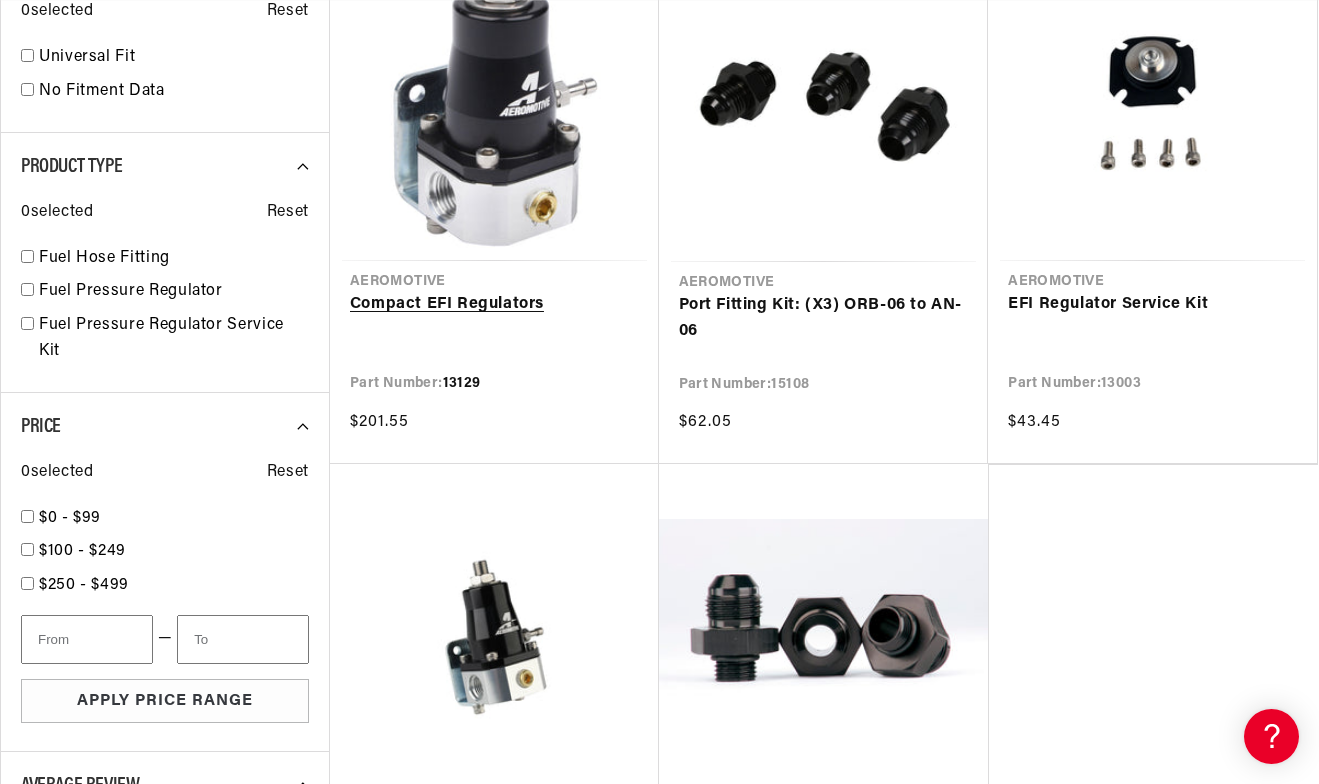 scroll, scrollTop: 0, scrollLeft: 995, axis: horizontal 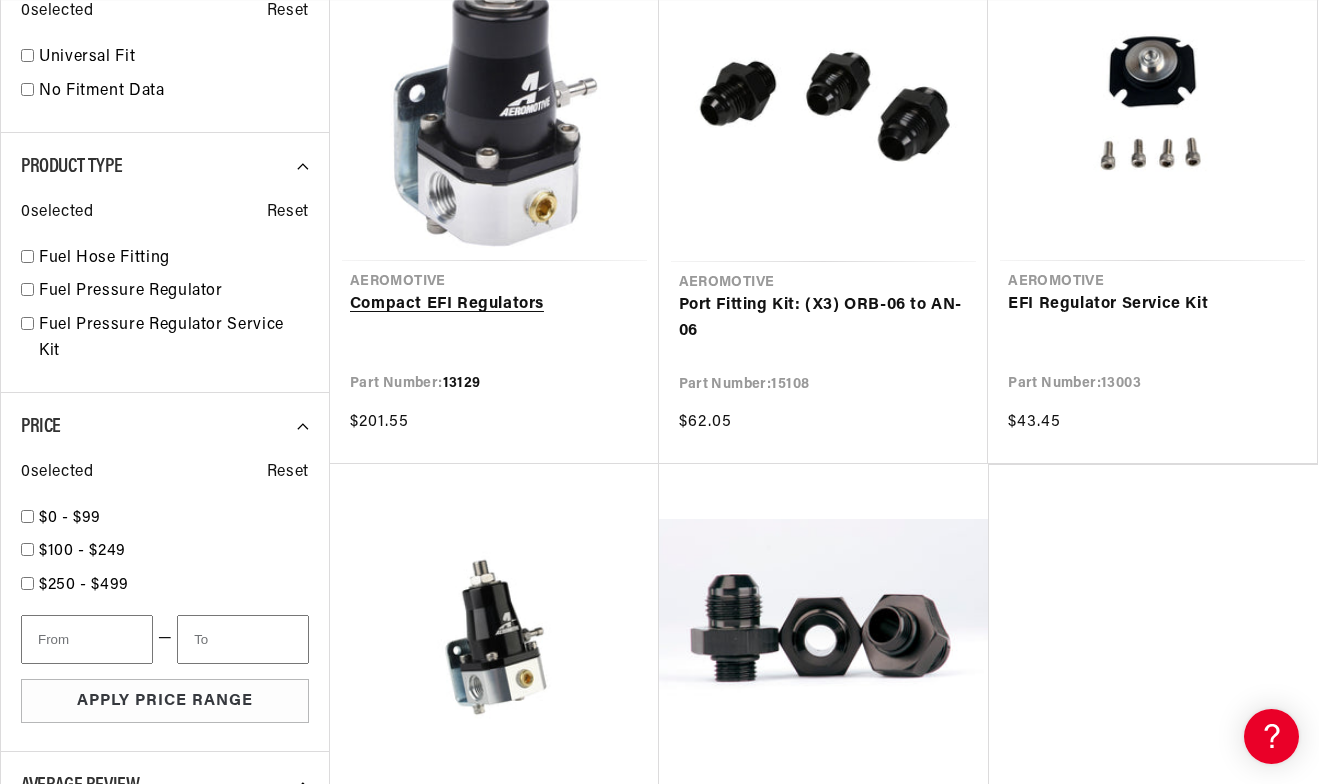 type on "Aeromotive EFI Adjustable Fuel Pressure Bypass Regulator" 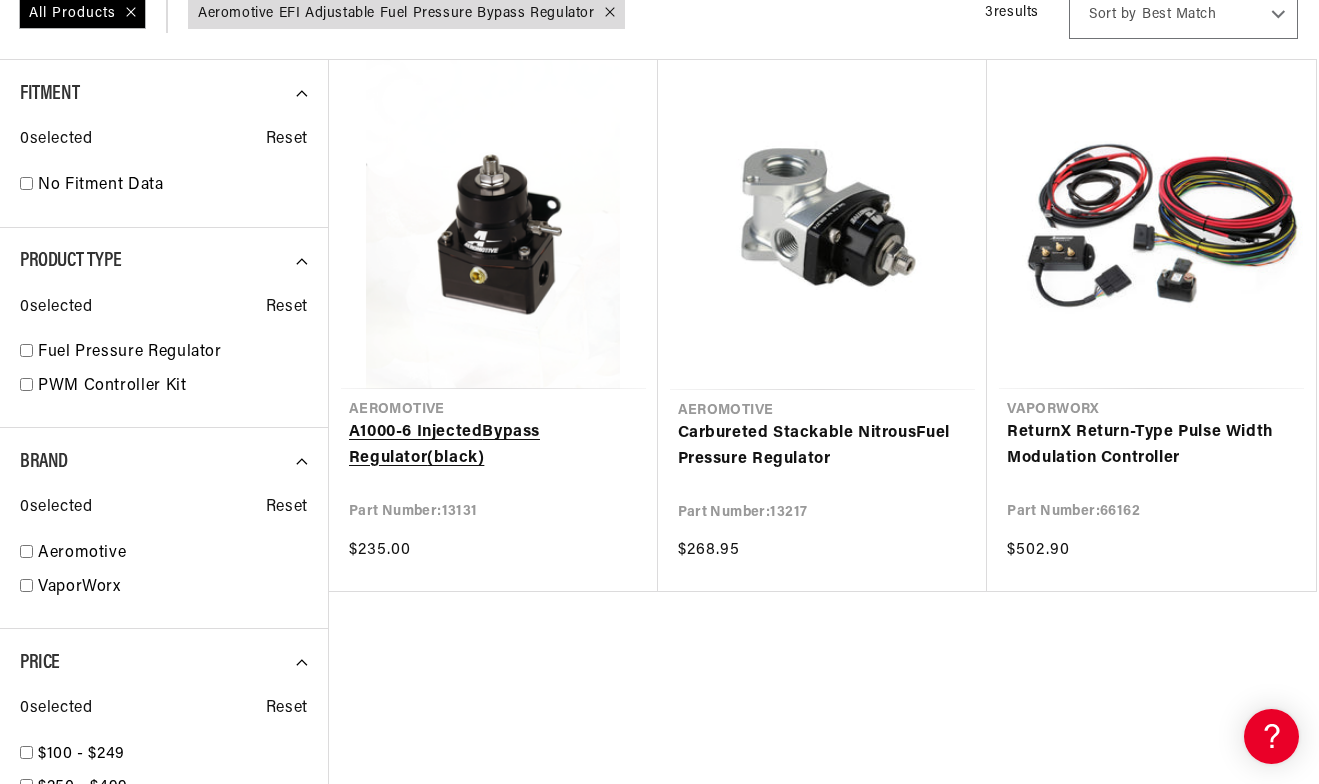 scroll, scrollTop: 319, scrollLeft: 1, axis: both 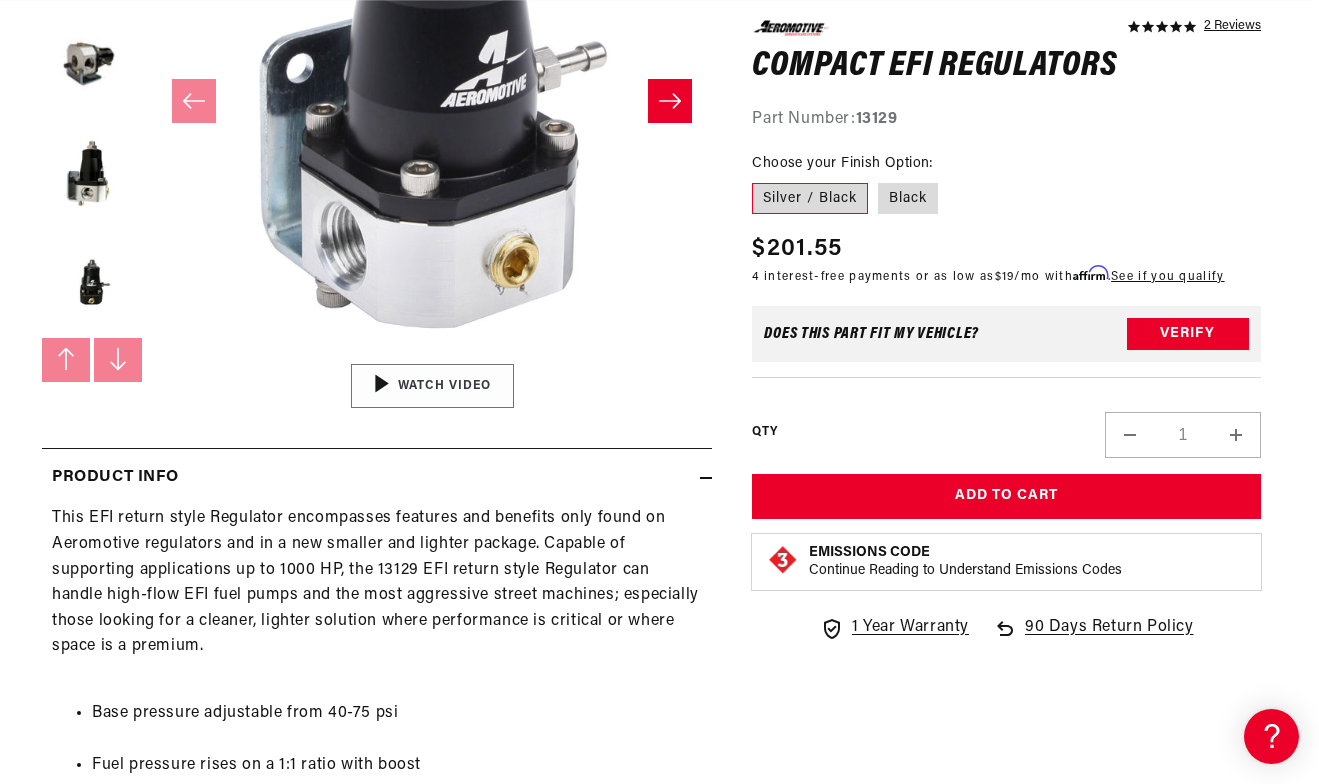 click at bounding box center (432, 386) 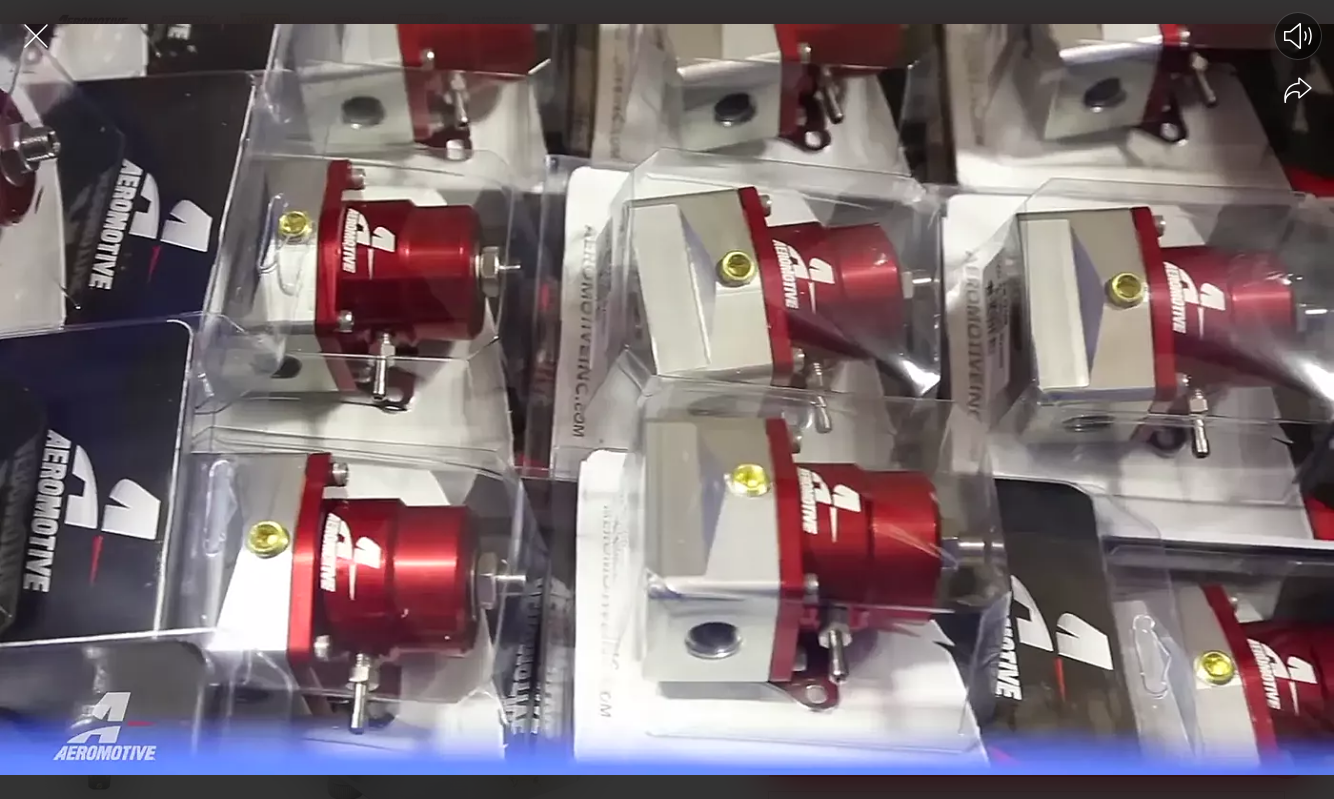 click 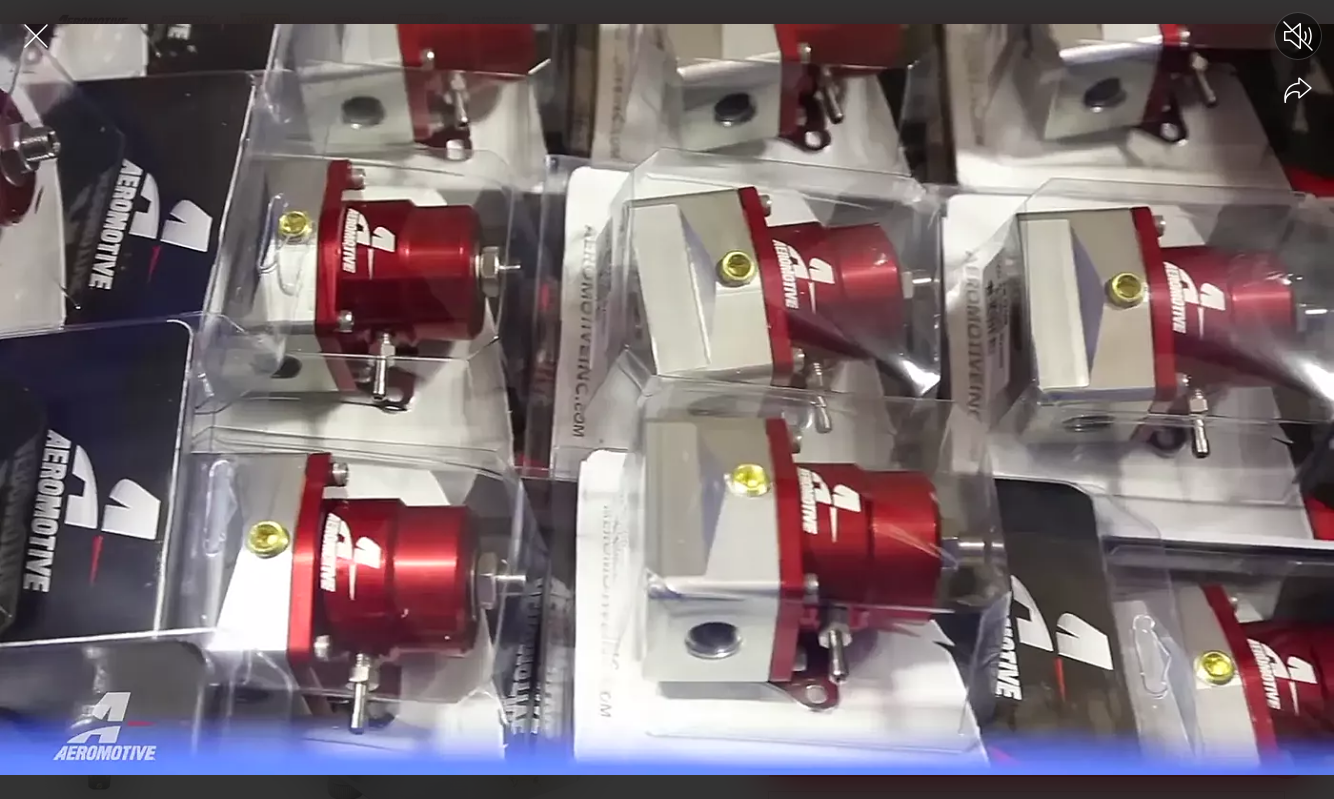 click 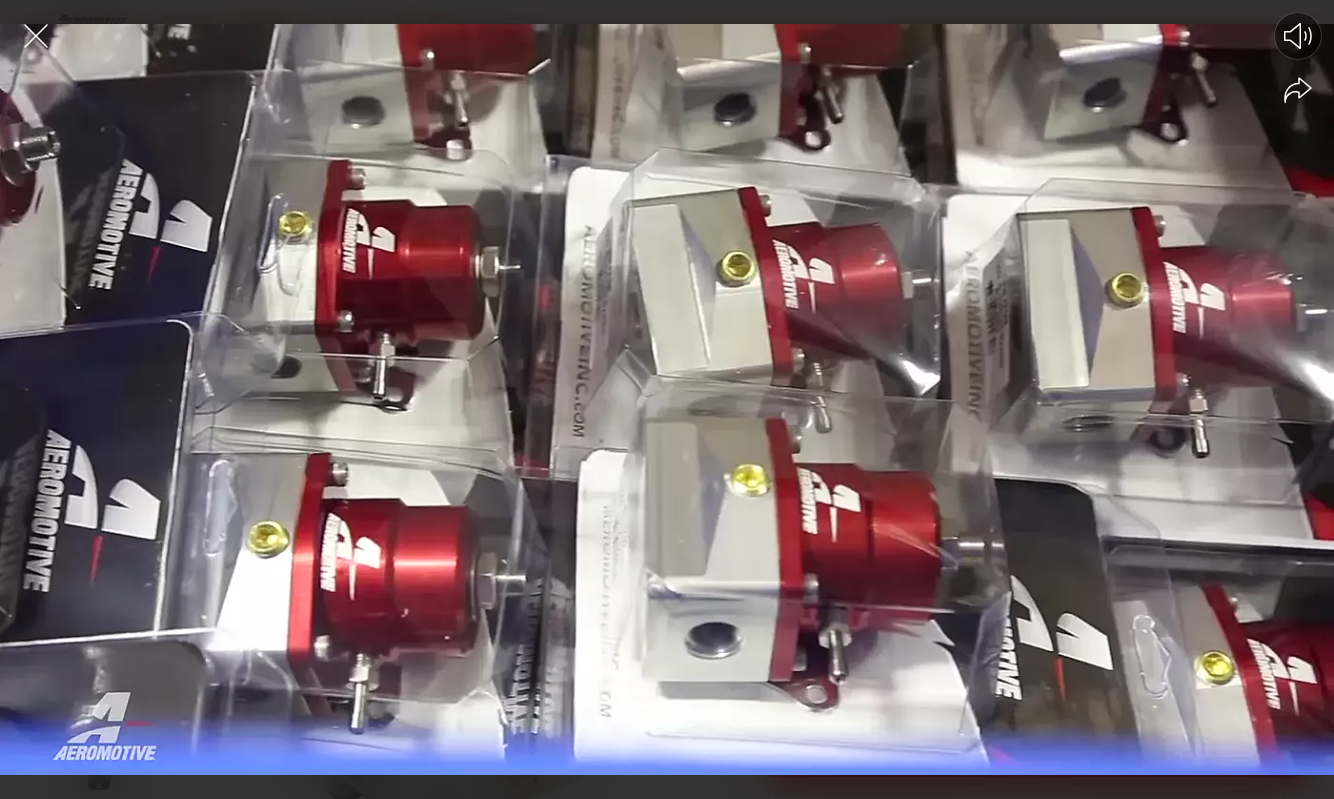 scroll, scrollTop: 0, scrollLeft: 1010, axis: horizontal 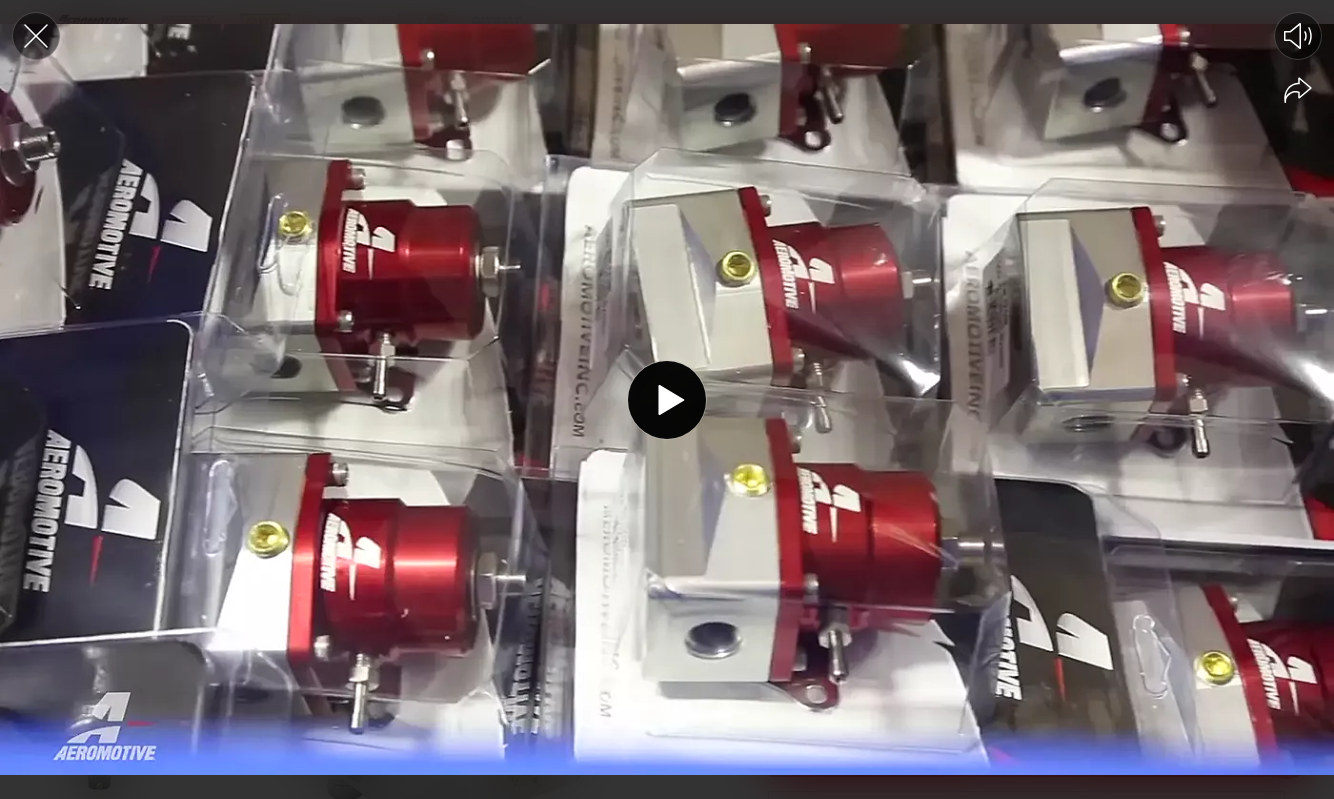 click 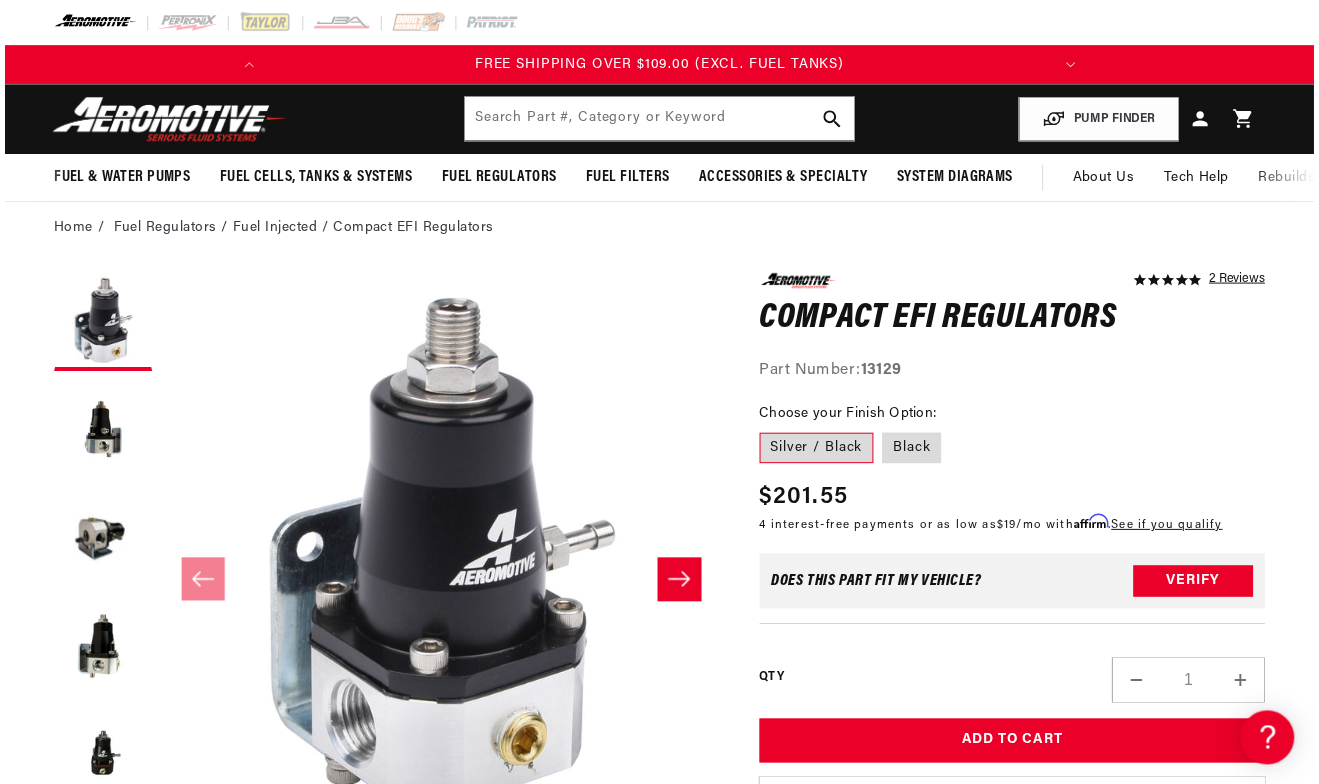 scroll, scrollTop: 51, scrollLeft: 0, axis: vertical 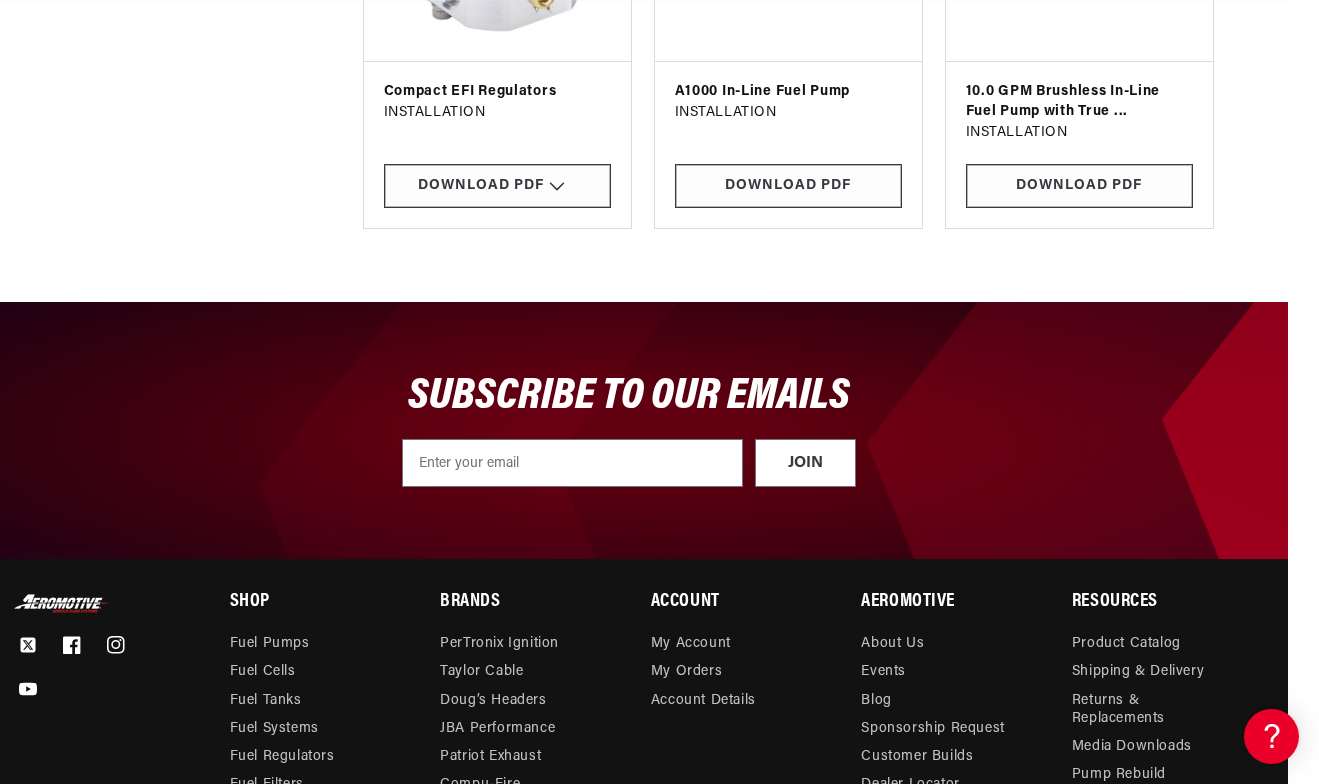 click at bounding box center [497, -112] 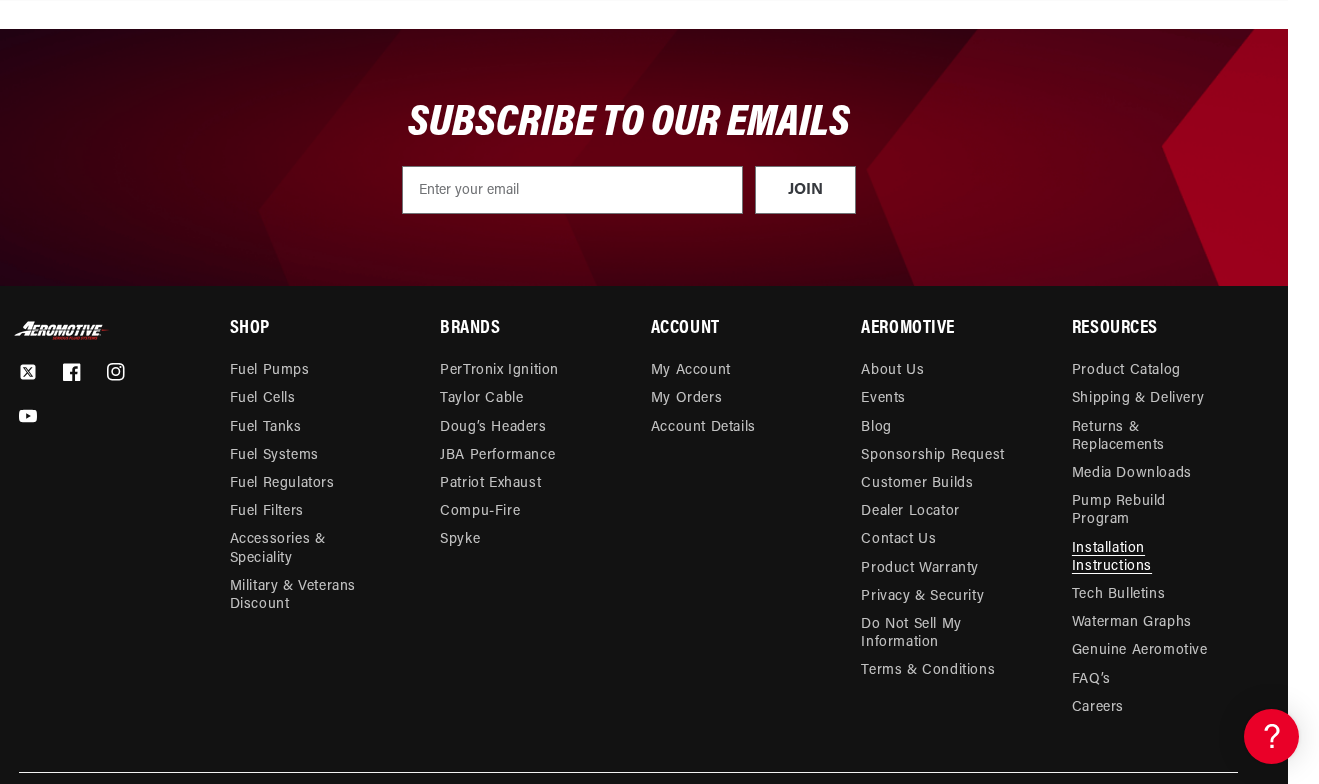 scroll, scrollTop: 1245, scrollLeft: 142, axis: both 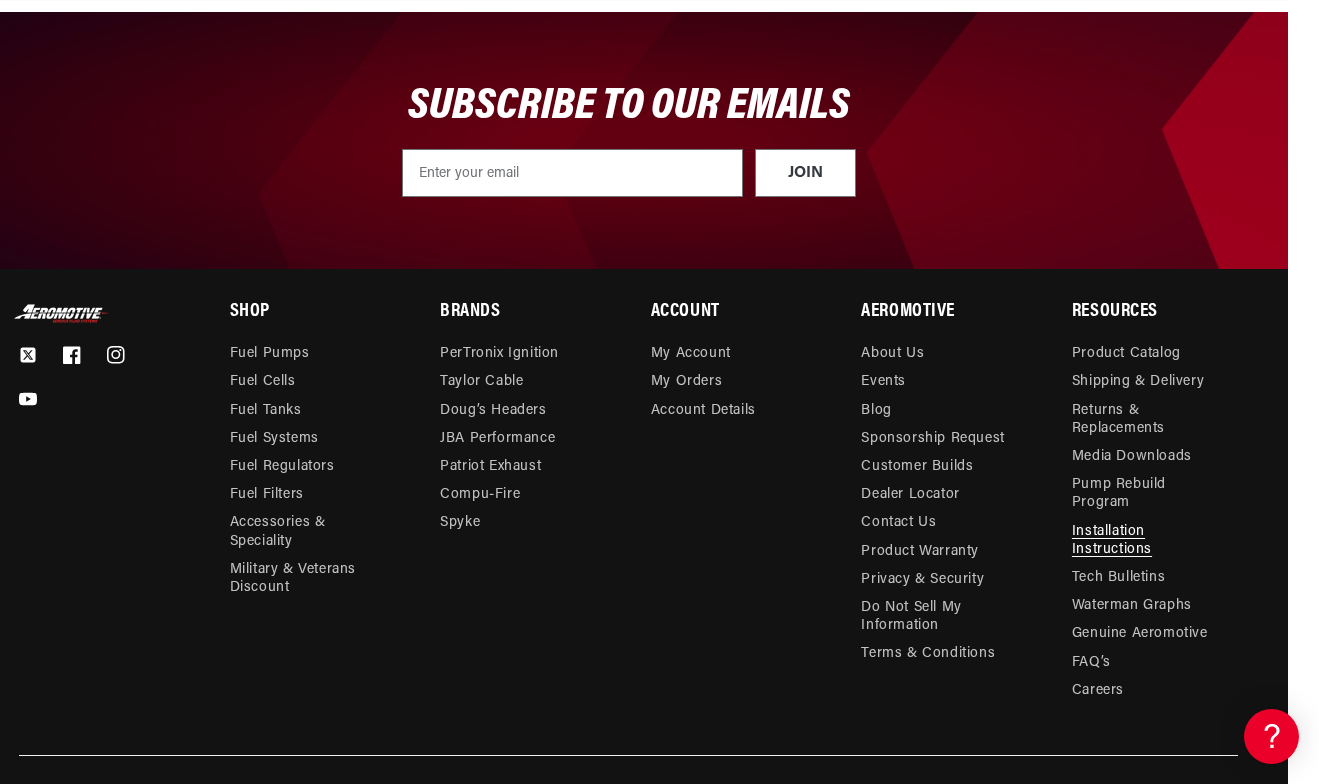 click on "Download PDF" at bounding box center [497, -104] 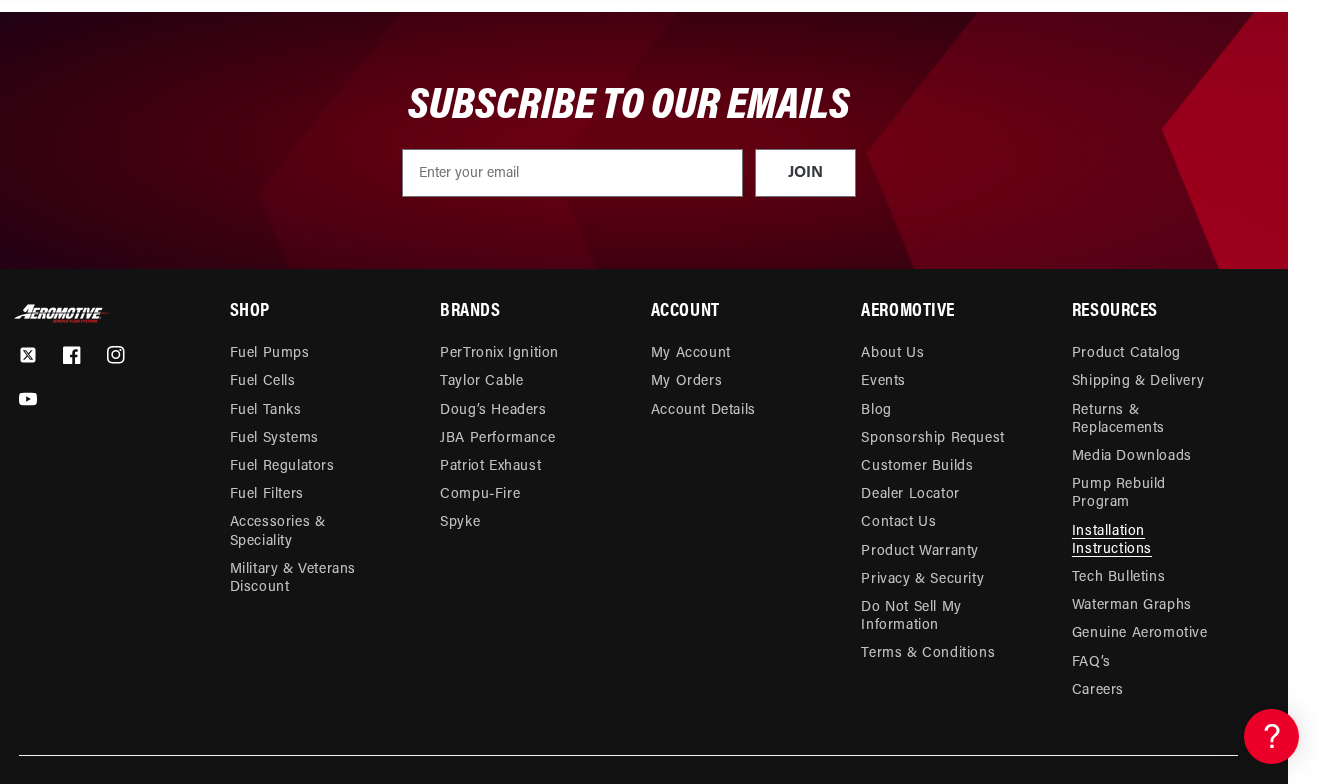 click on "13129" at bounding box center [497, -206] 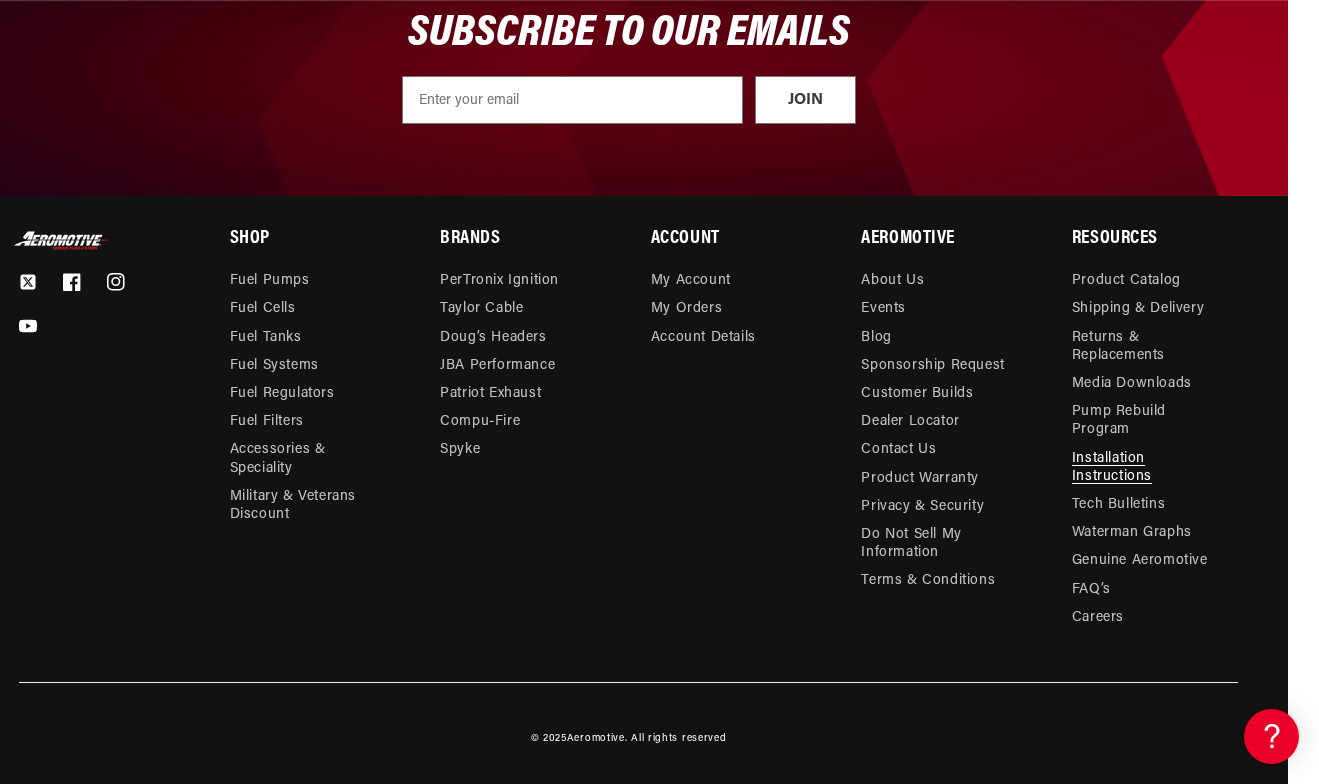 scroll, scrollTop: 1592, scrollLeft: 140, axis: both 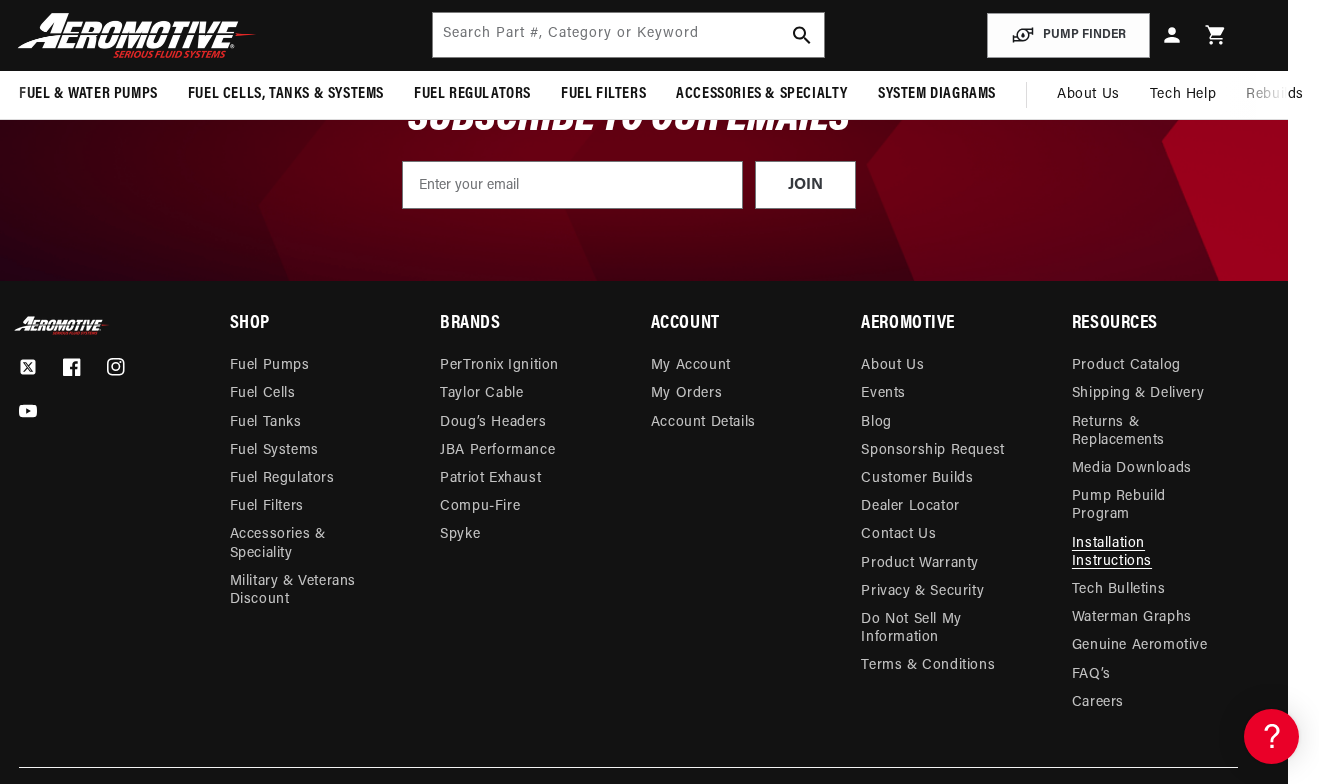 click on "Download PDF" at bounding box center [497, -92] 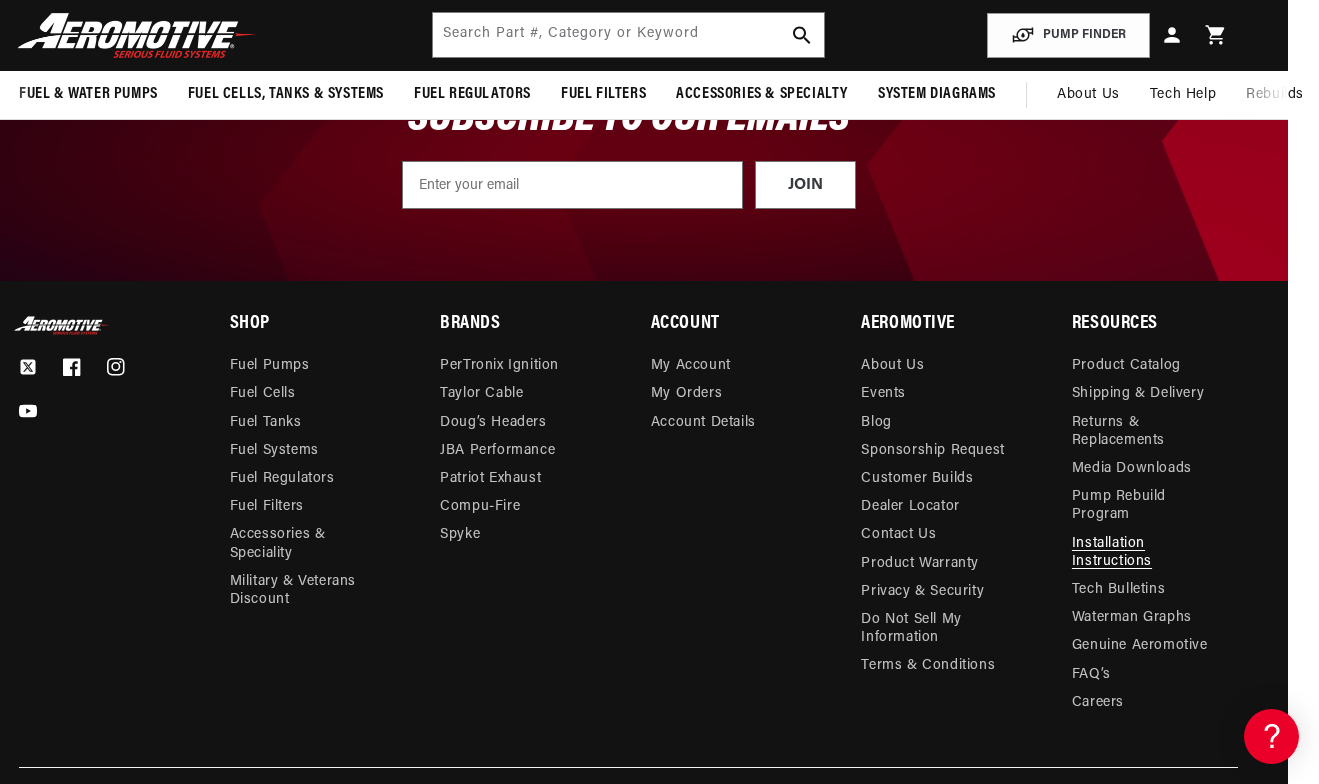click on "Download PDF" at bounding box center [497, -92] 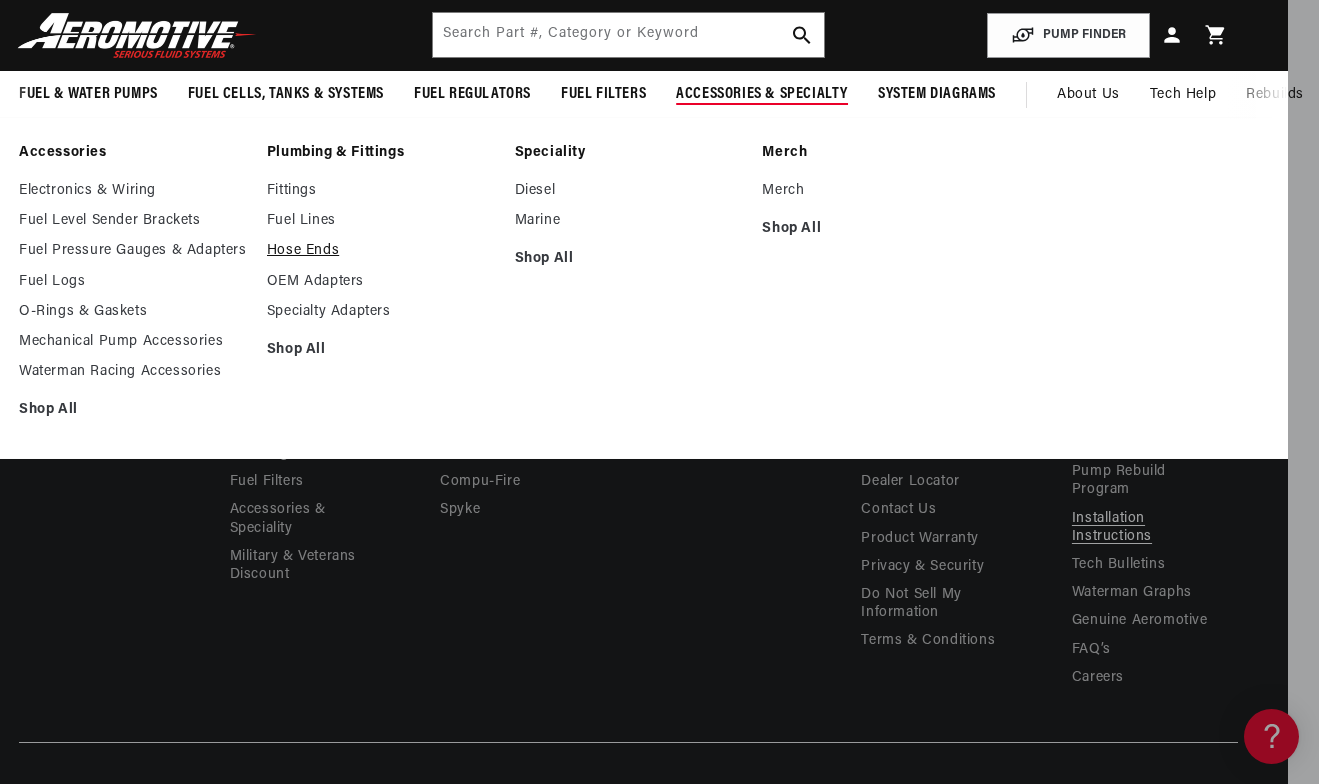 scroll, scrollTop: 1258, scrollLeft: 0, axis: vertical 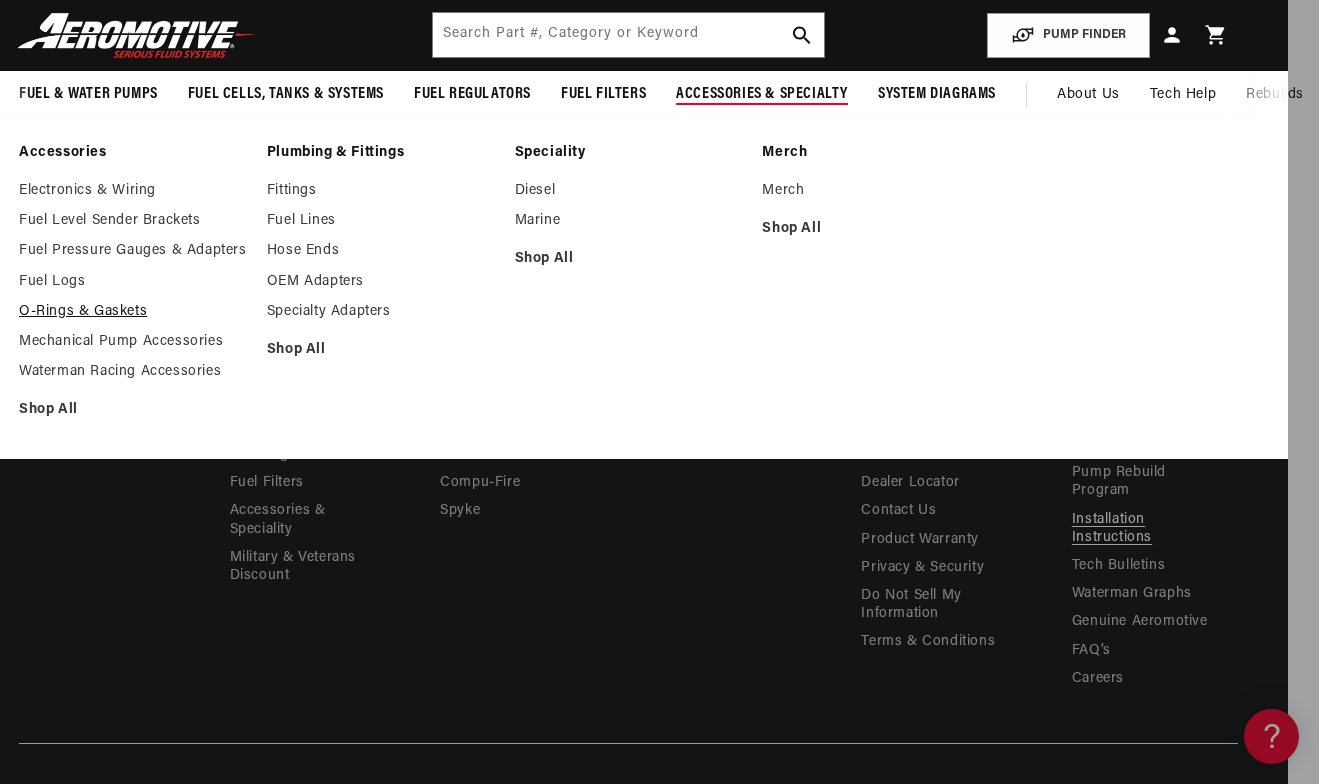click on "O-Rings & Gaskets" at bounding box center [133, 312] 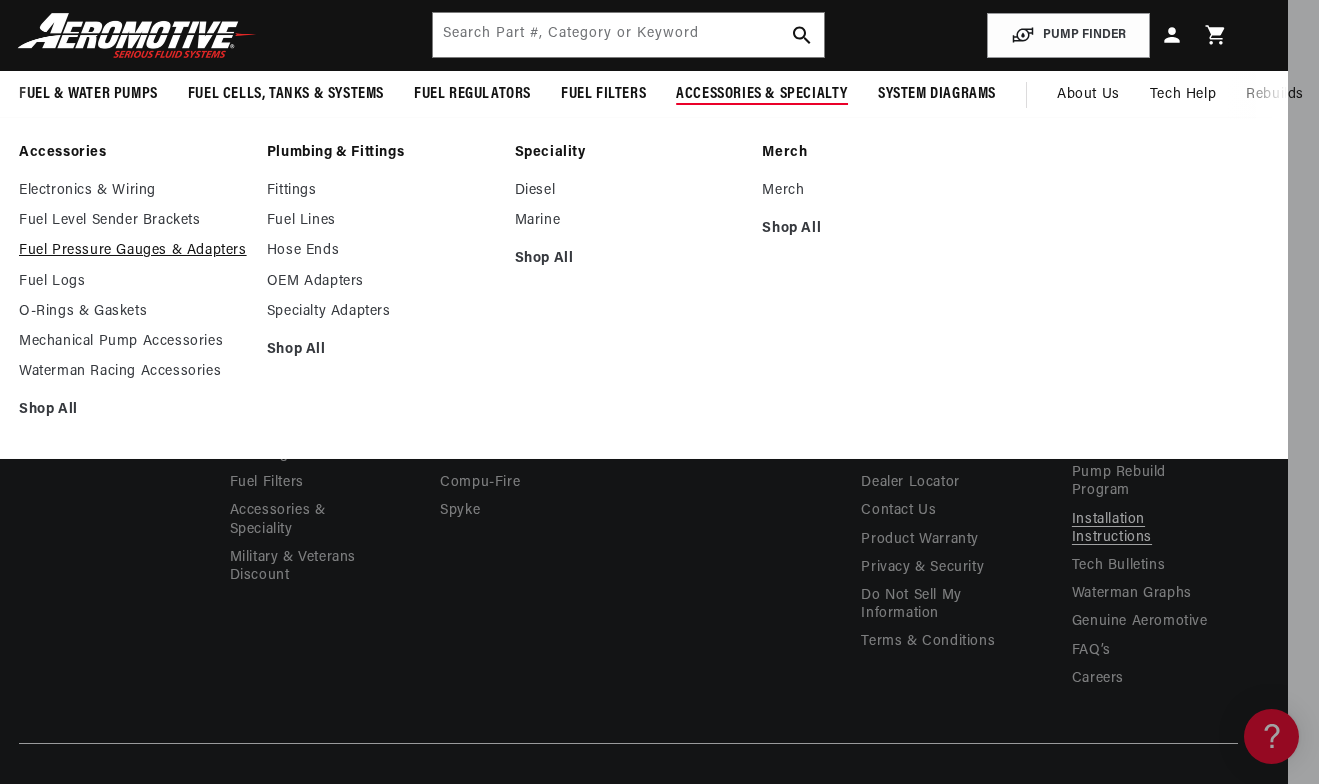 scroll, scrollTop: 0, scrollLeft: 0, axis: both 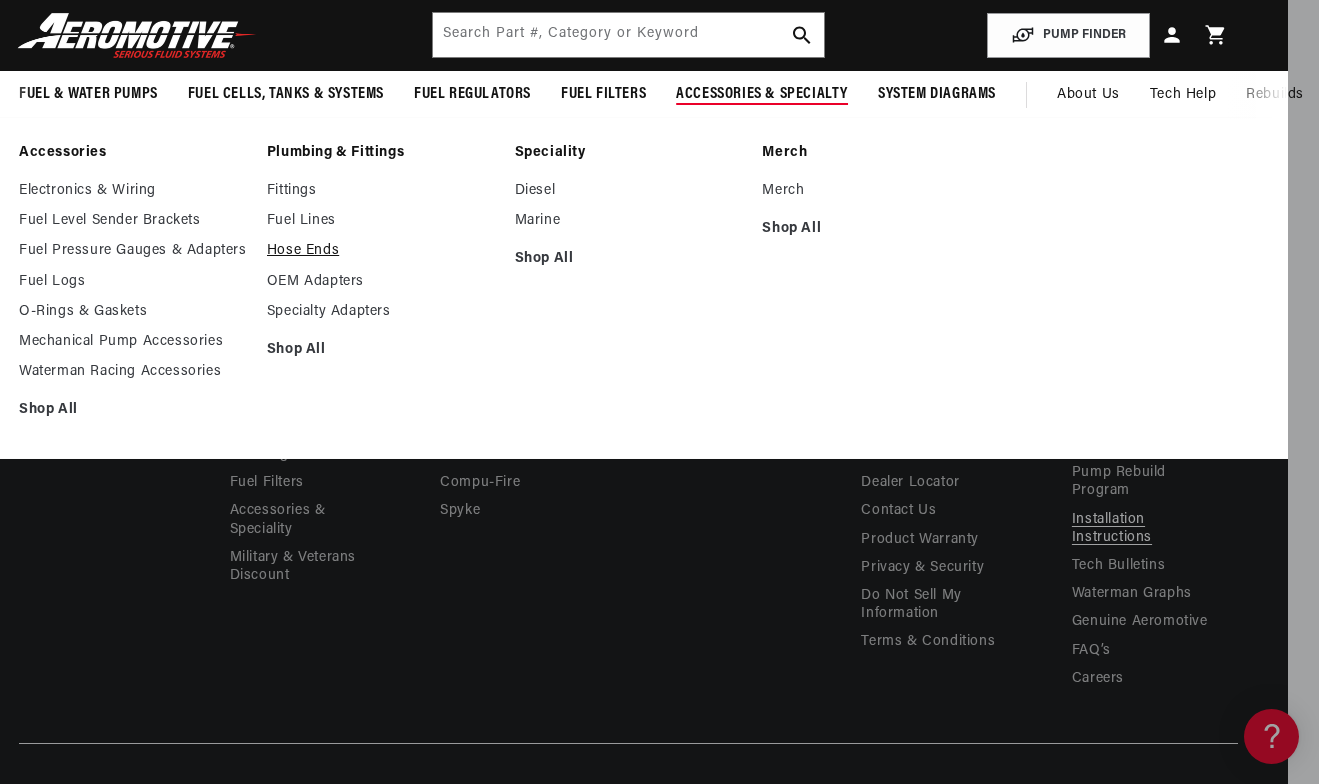 click on "Hose Ends" at bounding box center [381, 251] 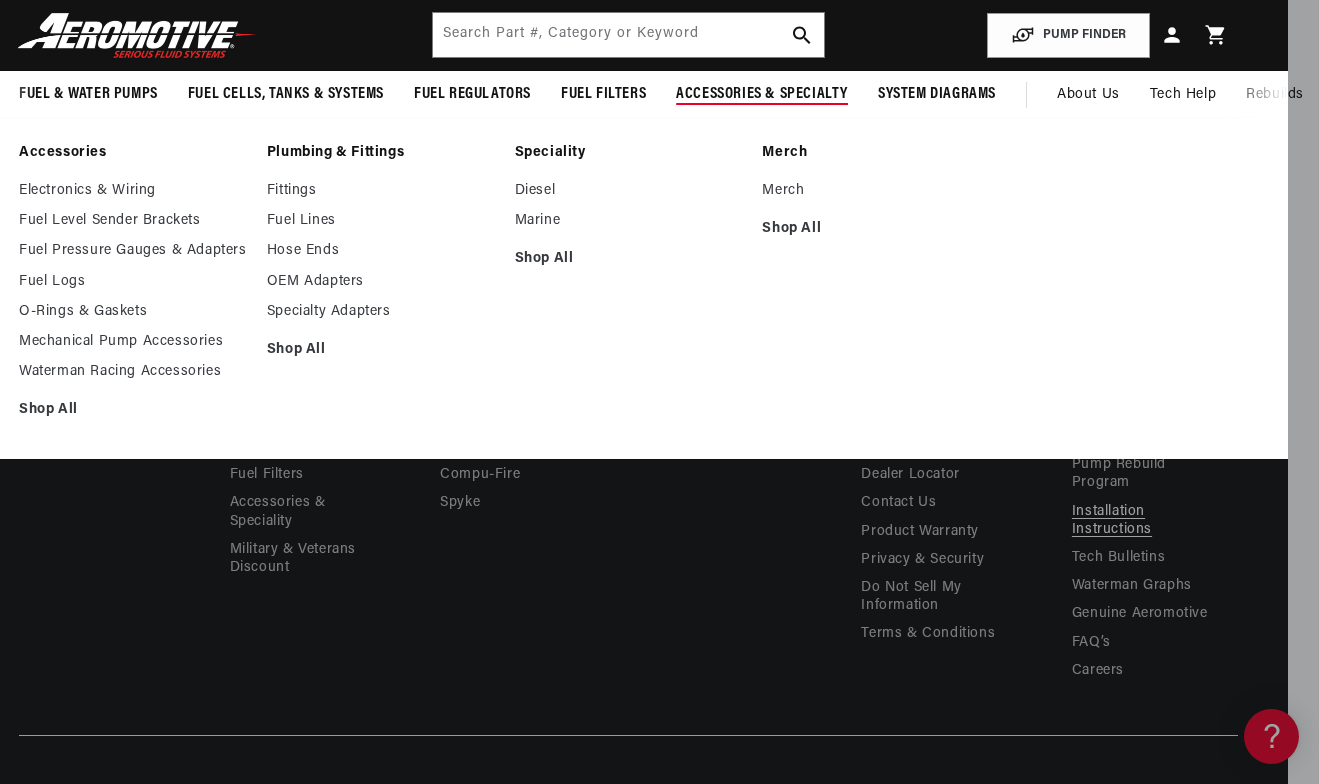 scroll, scrollTop: 1272, scrollLeft: 73, axis: both 